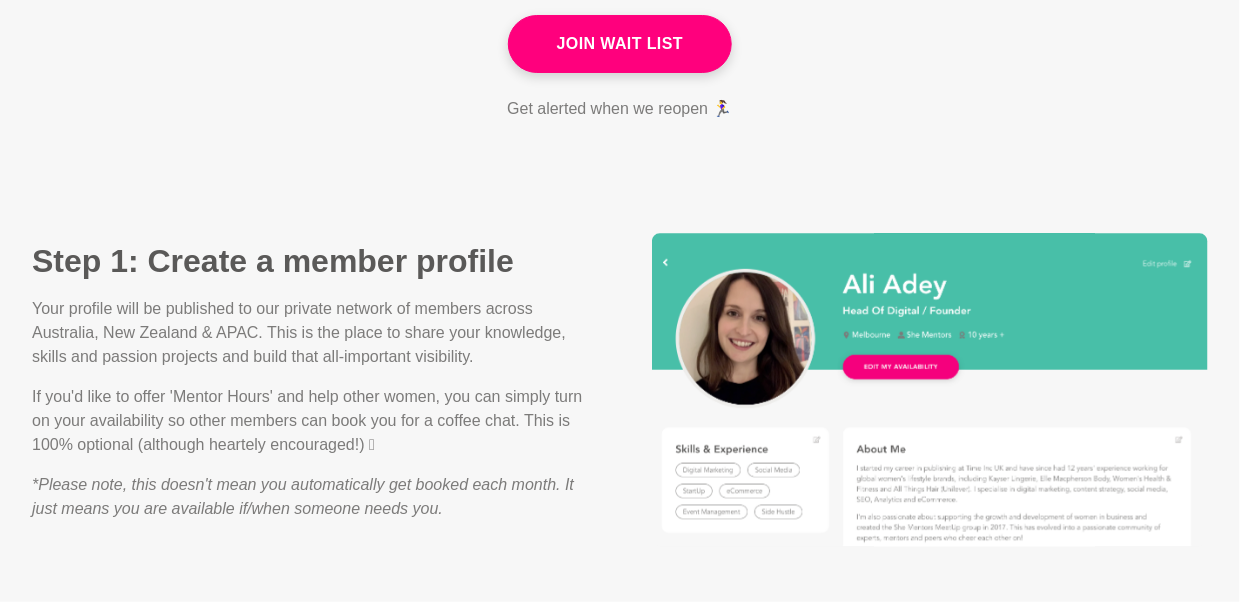 scroll, scrollTop: 1420, scrollLeft: 0, axis: vertical 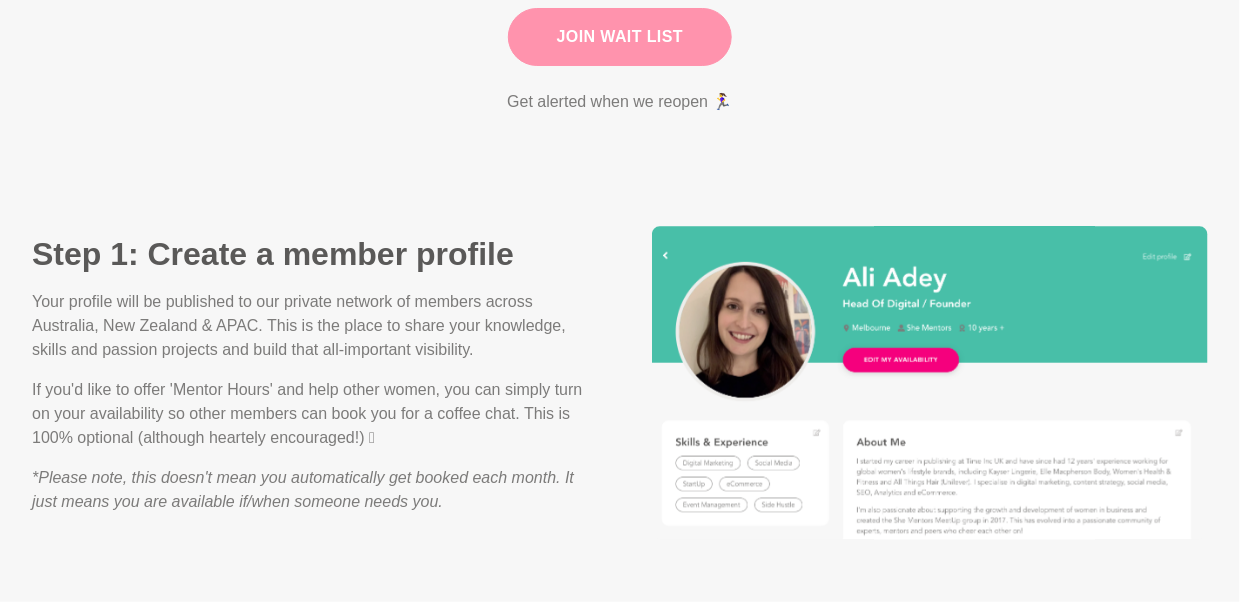 click on "Join Wait List" at bounding box center (620, 37) 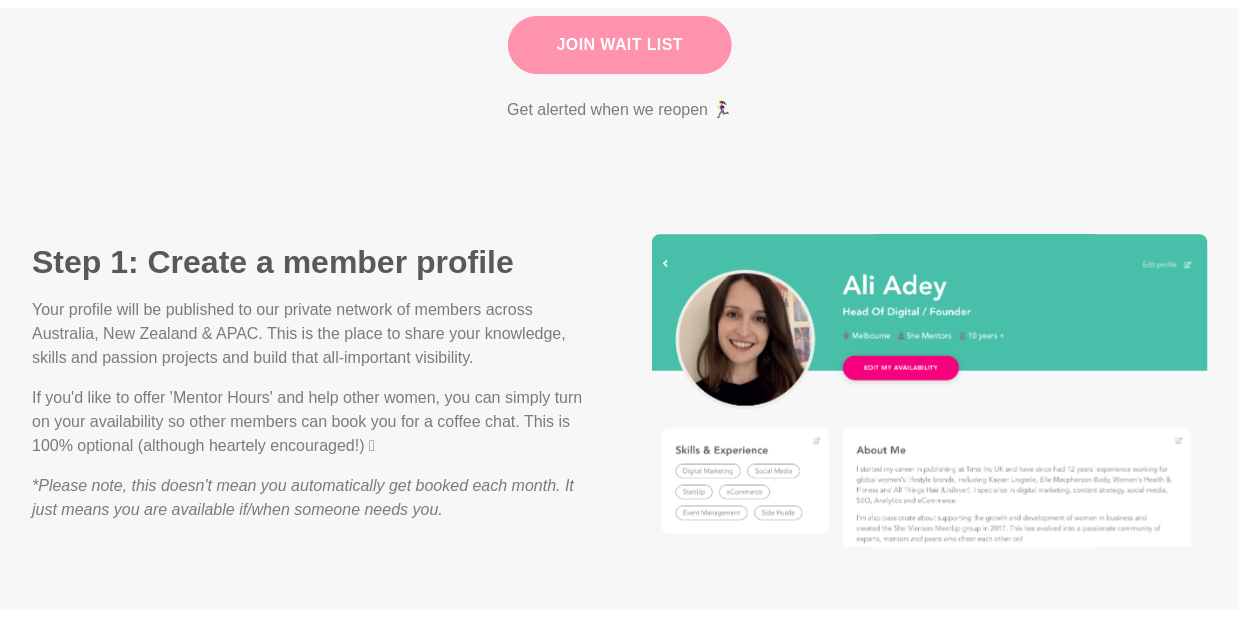 scroll, scrollTop: 0, scrollLeft: 0, axis: both 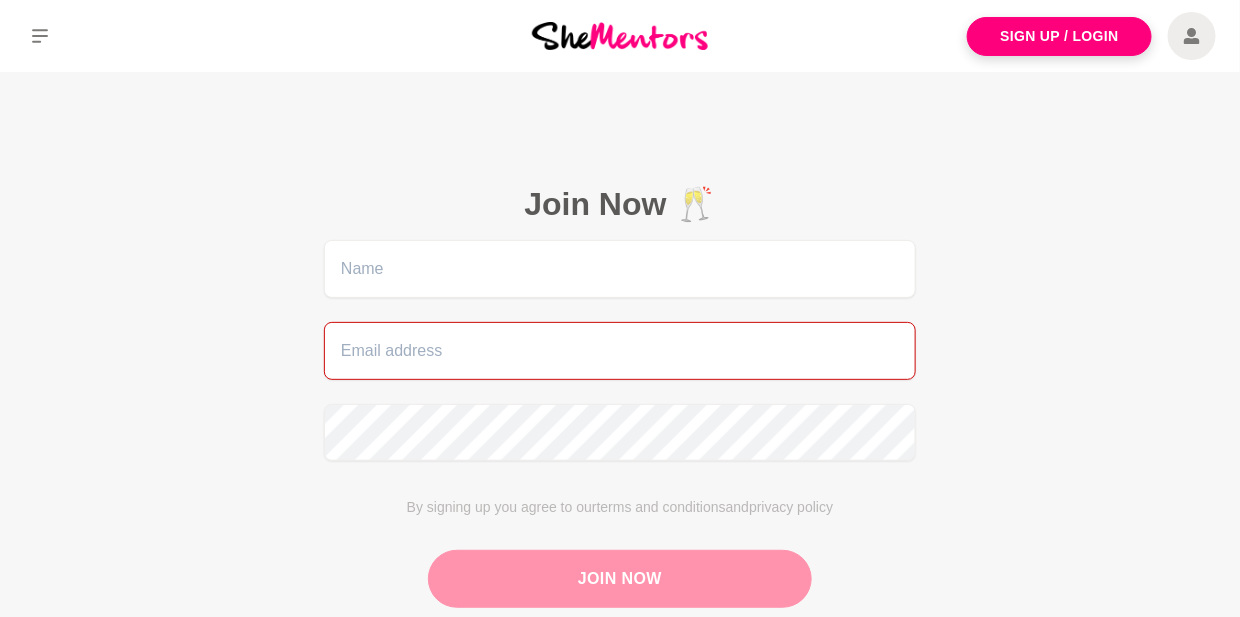 type on "[EMAIL]" 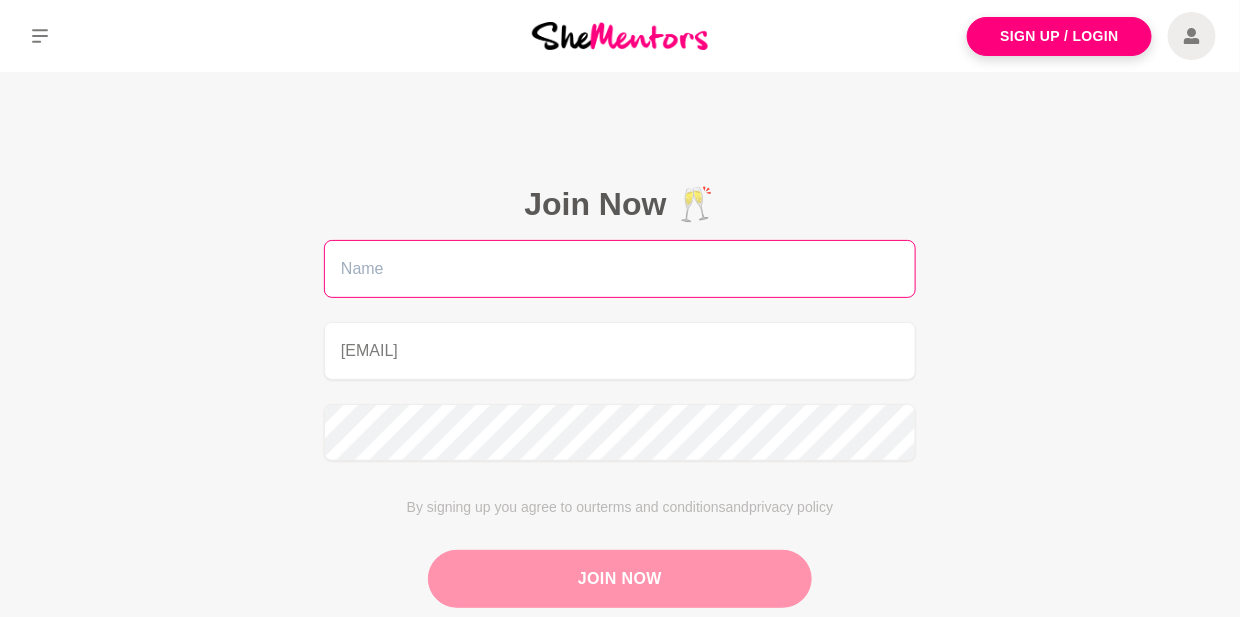 click at bounding box center (620, 269) 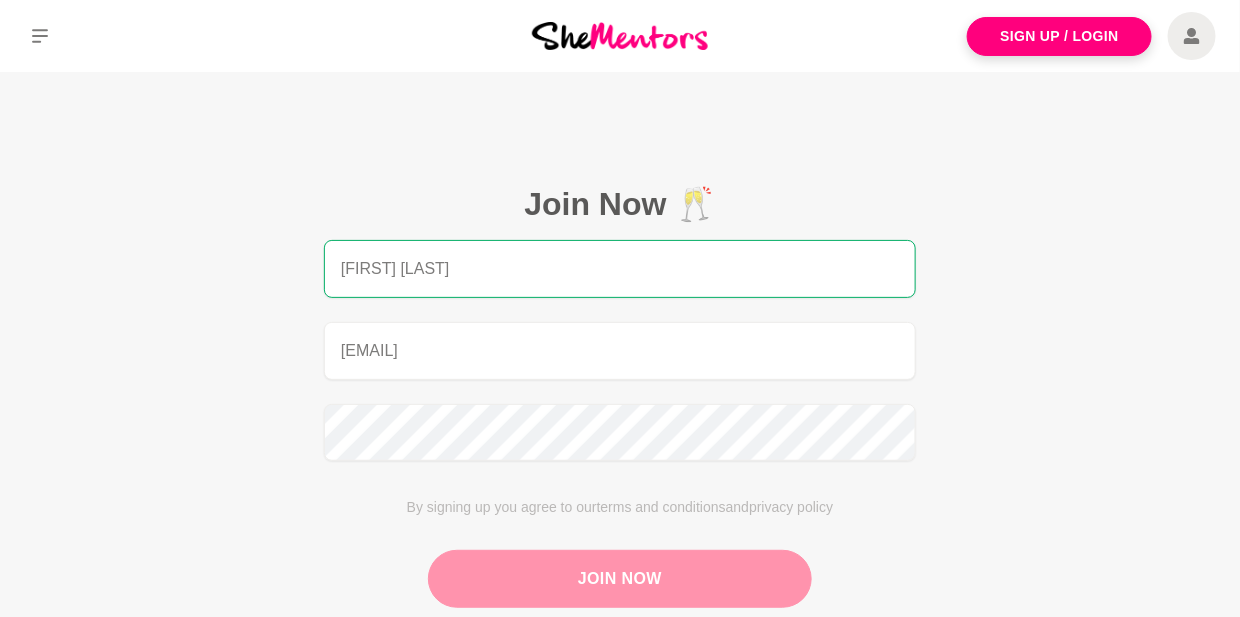 type on "[FIRST] [LAST]" 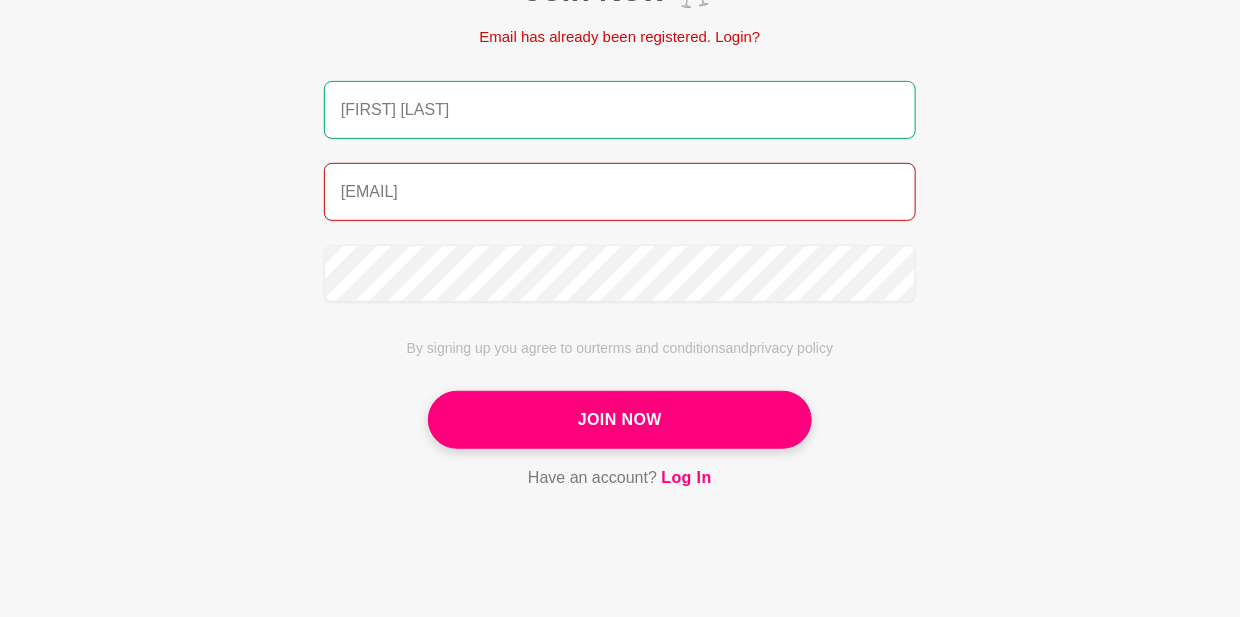 scroll, scrollTop: 222, scrollLeft: 0, axis: vertical 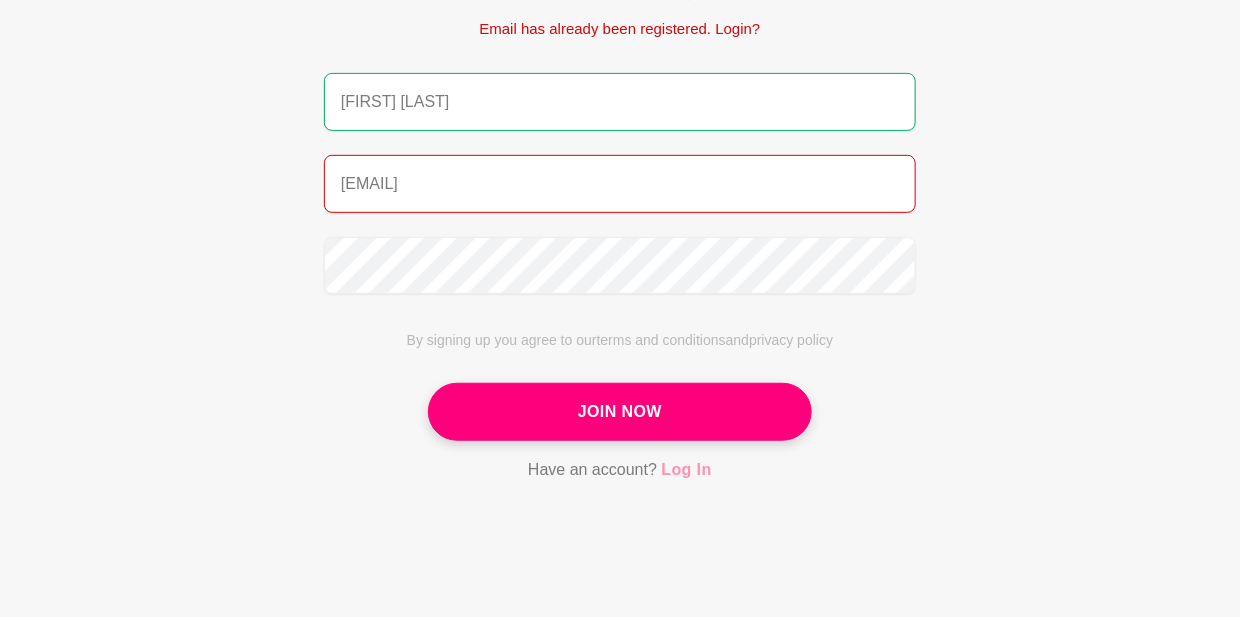 click on "Log In" at bounding box center (687, 470) 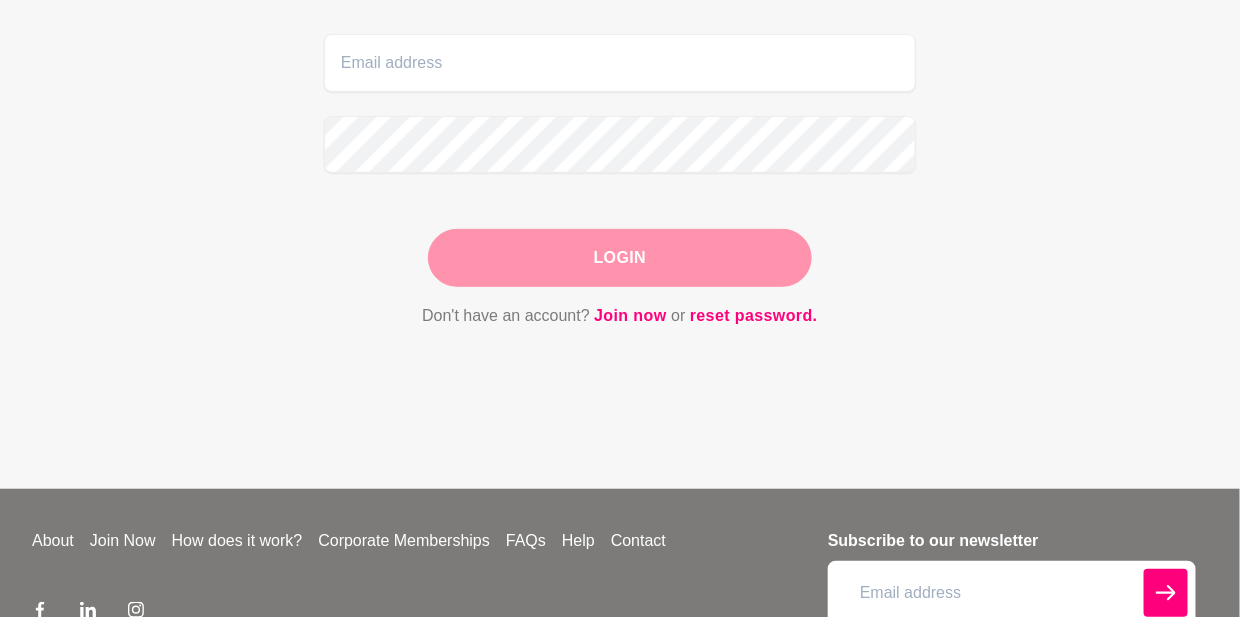 scroll, scrollTop: 0, scrollLeft: 0, axis: both 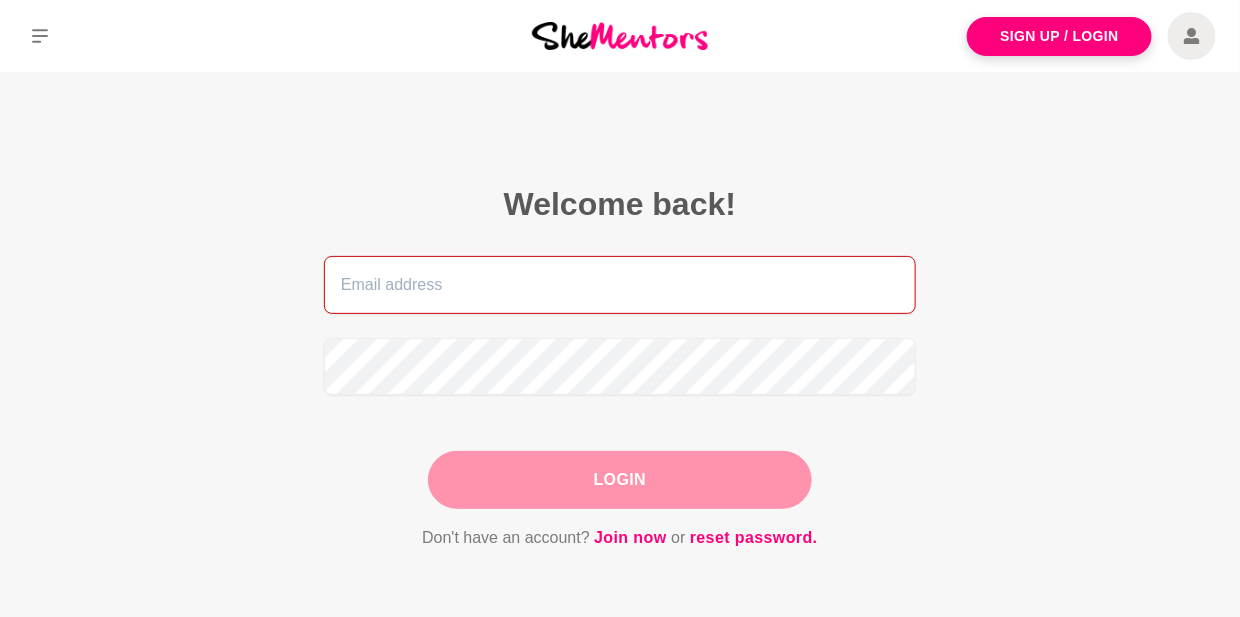 type on "[EMAIL]" 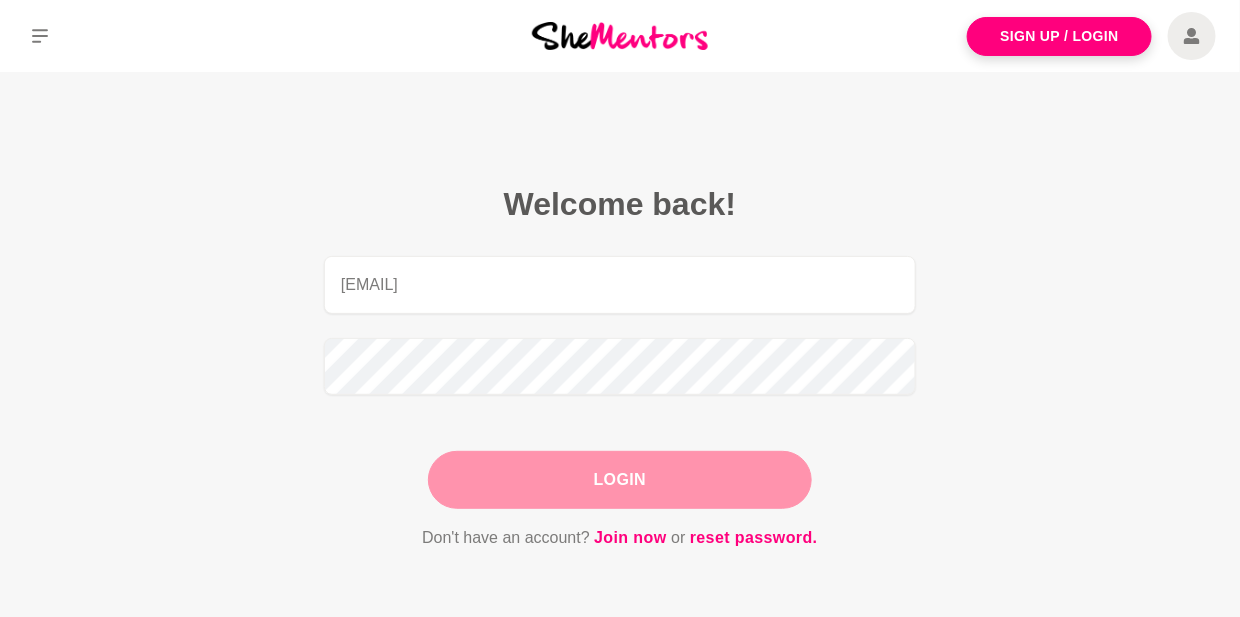 click on "Login" at bounding box center (620, 480) 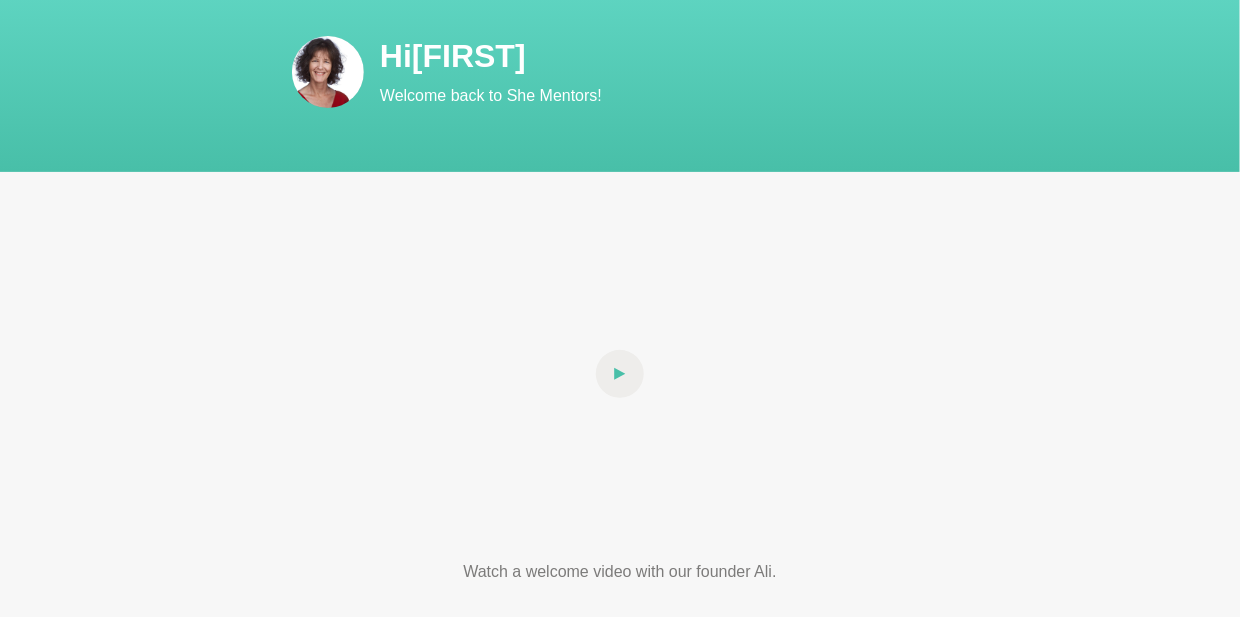scroll, scrollTop: 0, scrollLeft: 0, axis: both 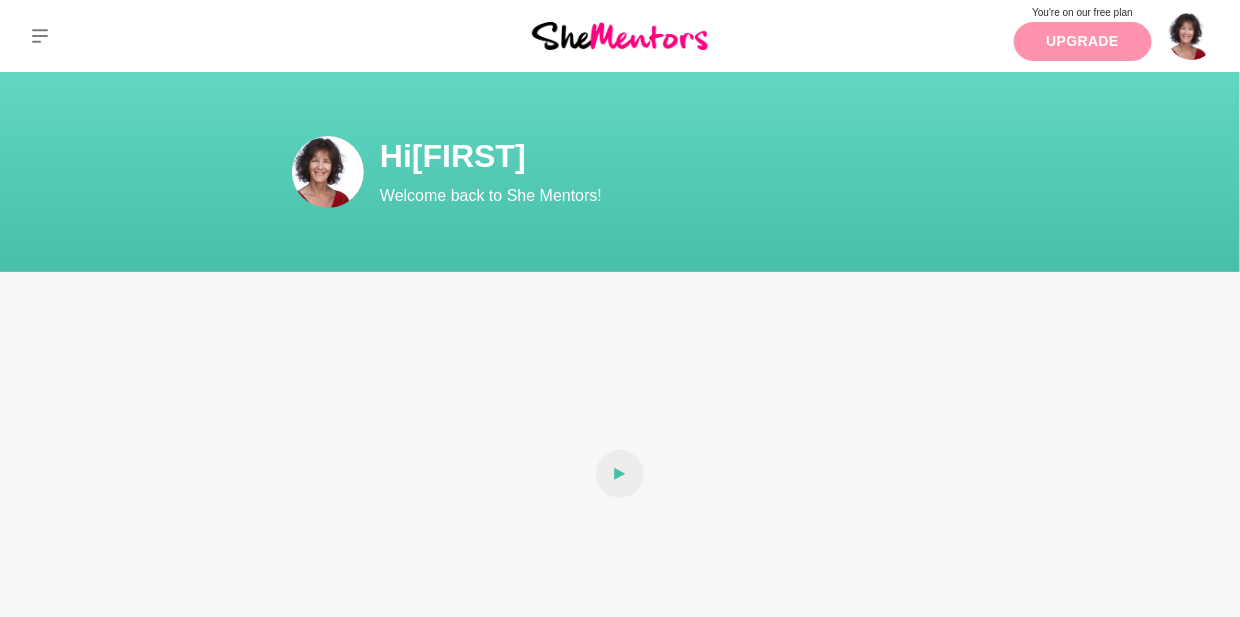 click on "Upgrade" at bounding box center (1083, 41) 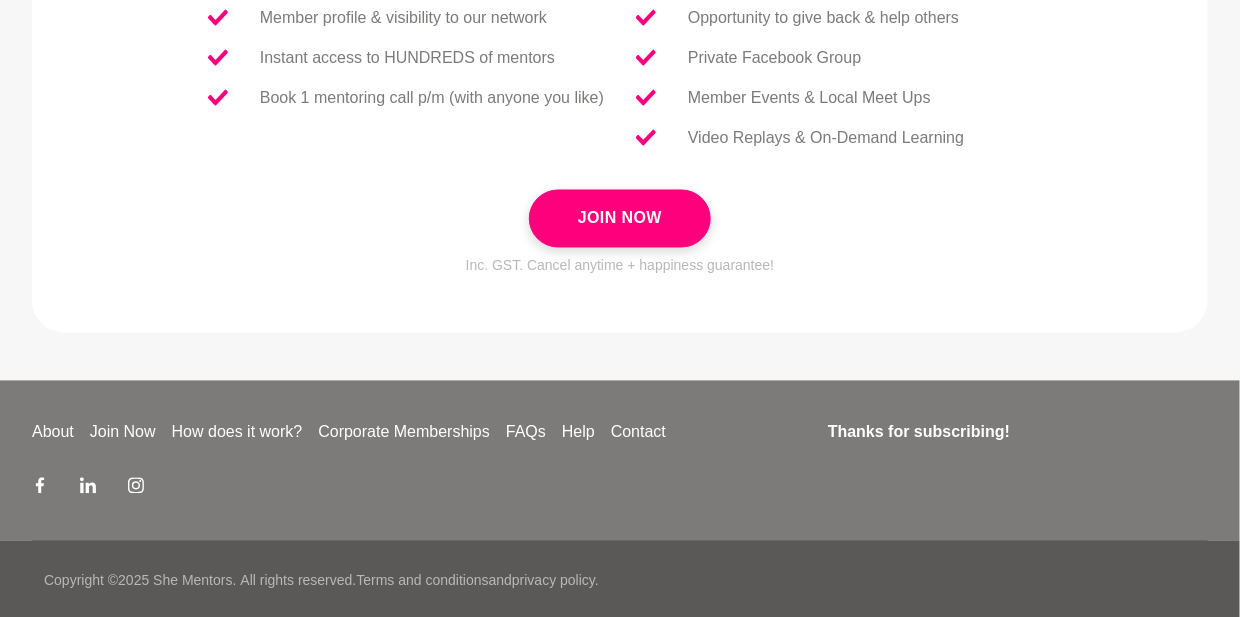 scroll, scrollTop: 1026, scrollLeft: 0, axis: vertical 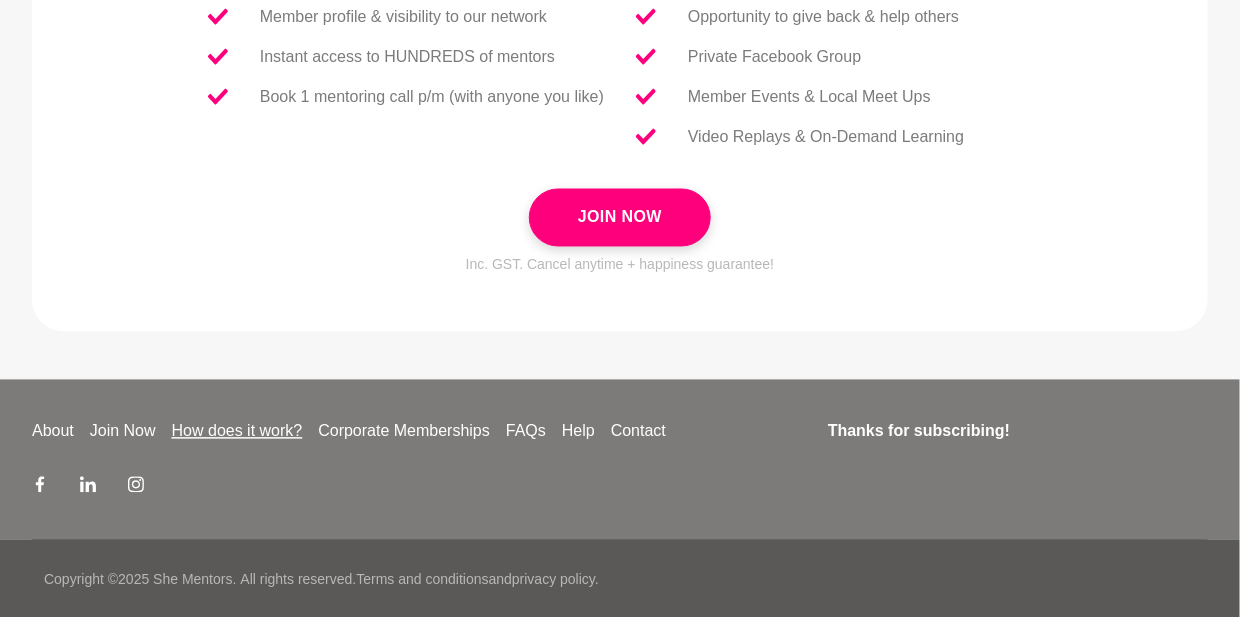 click on "How does it work?" at bounding box center (237, 432) 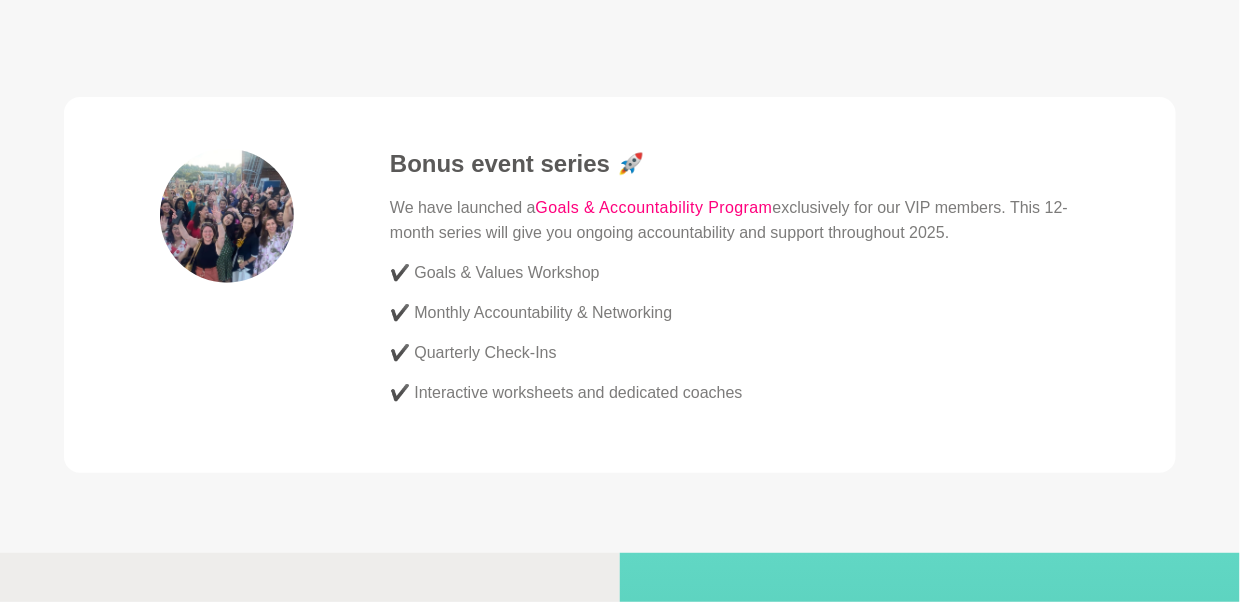 scroll, scrollTop: 5298, scrollLeft: 0, axis: vertical 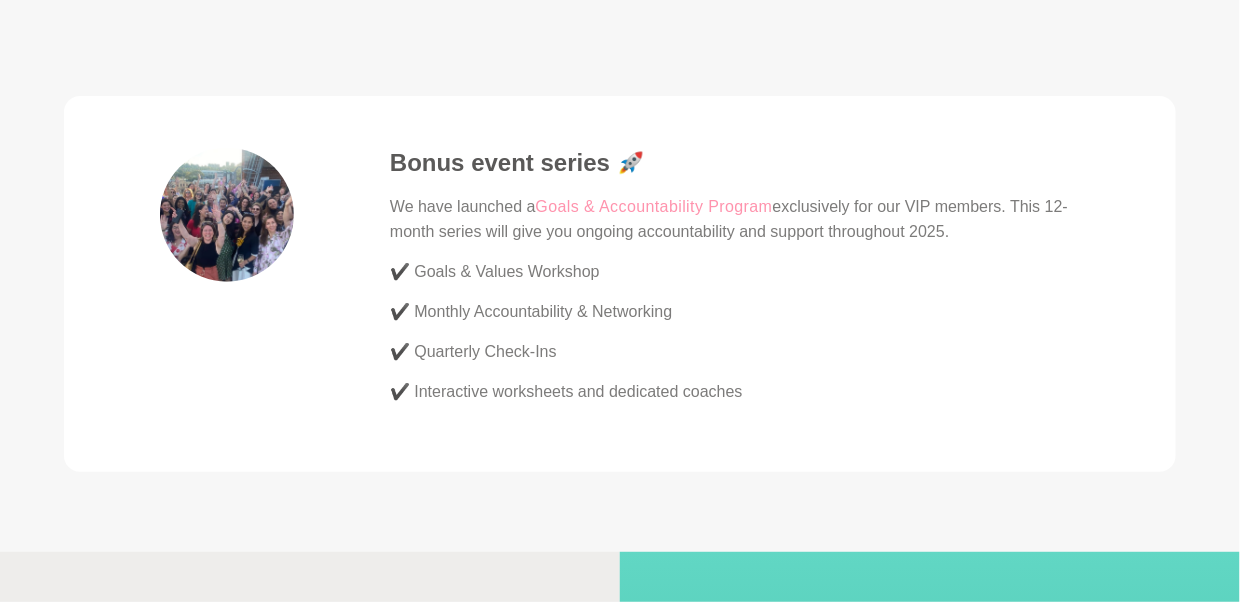 click on "Goals & Accountability Program" at bounding box center [654, 207] 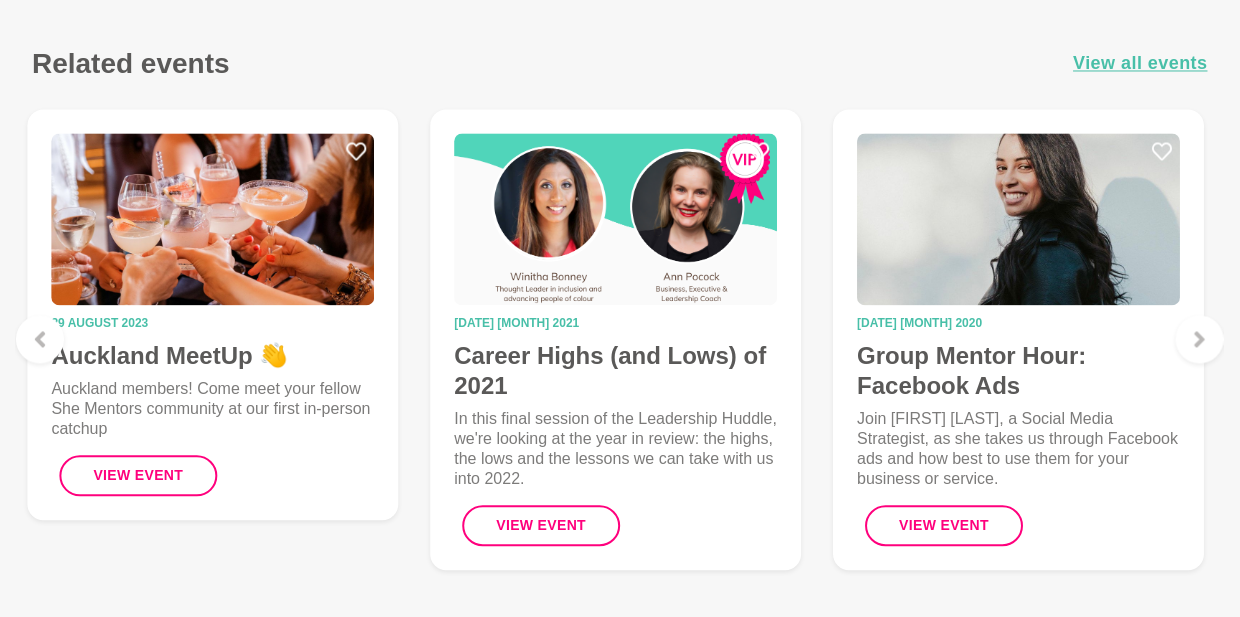 scroll, scrollTop: 1170, scrollLeft: 0, axis: vertical 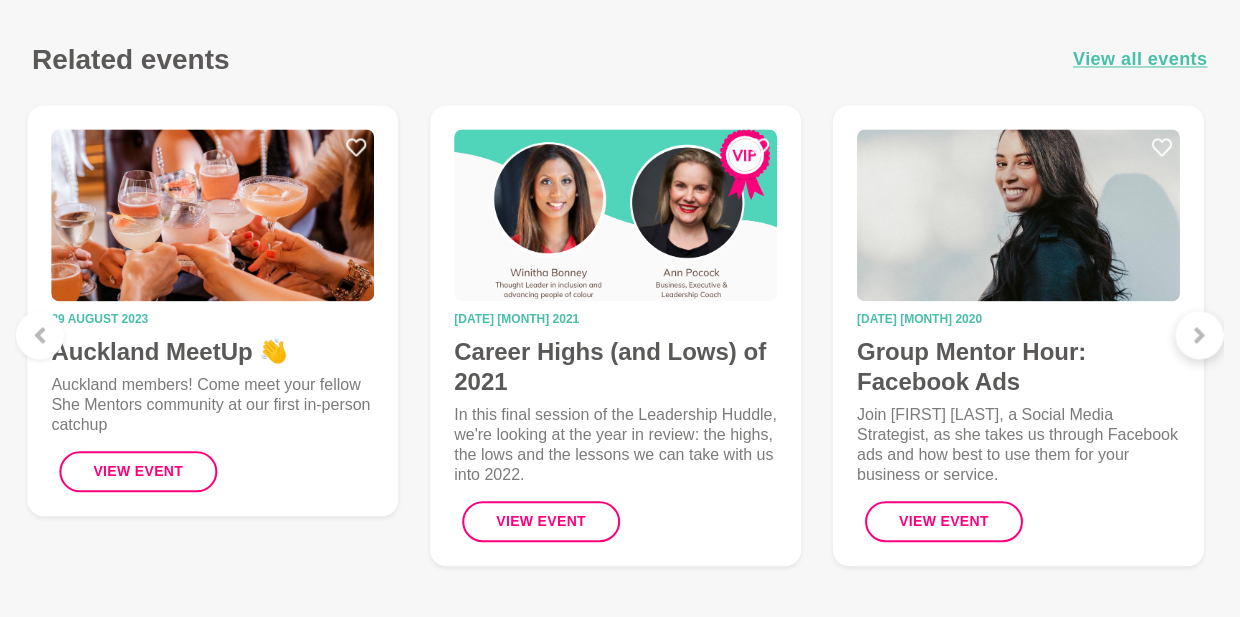 click at bounding box center [1200, 336] 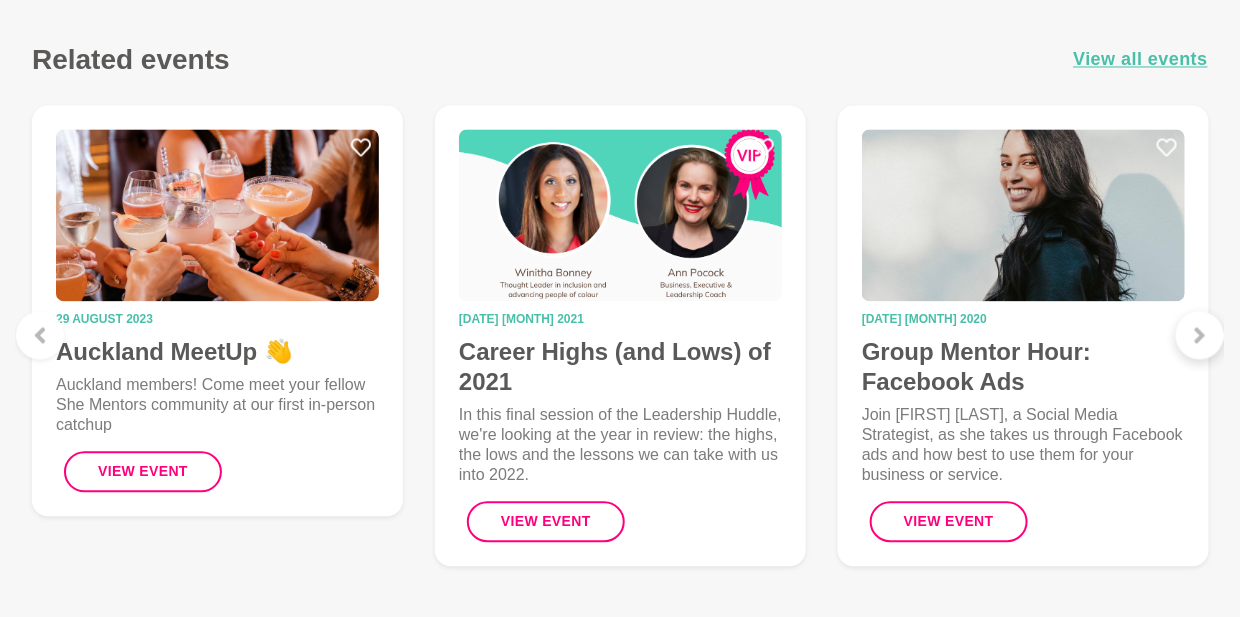 click at bounding box center [1200, 336] 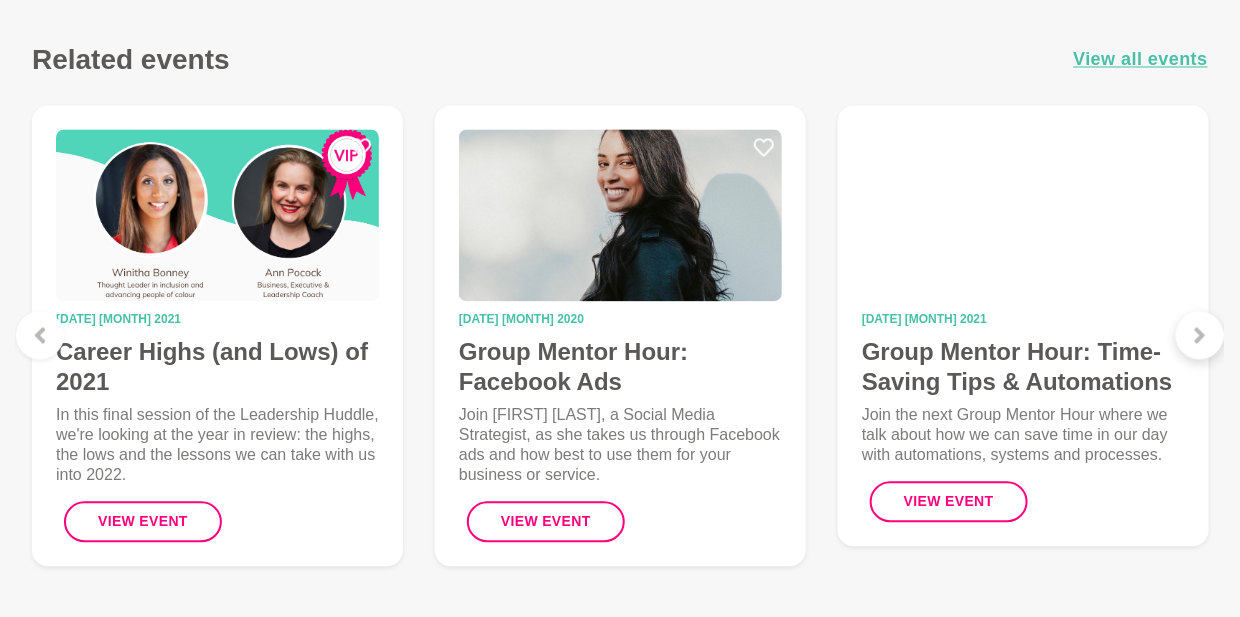 click at bounding box center (1200, 336) 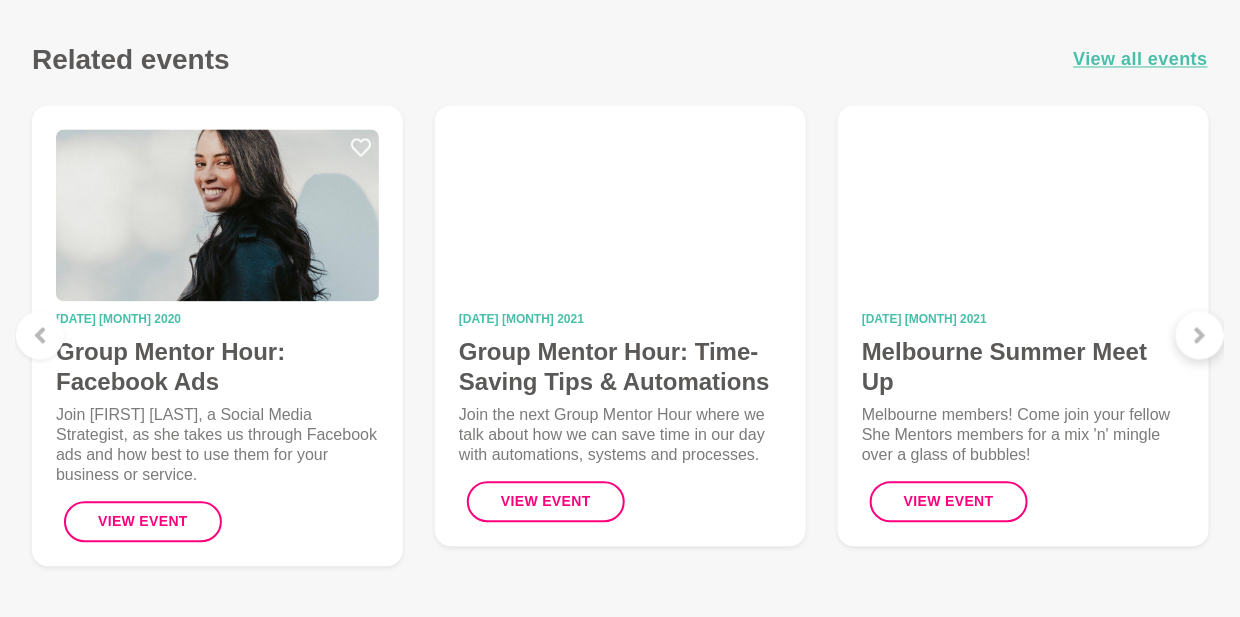 click at bounding box center [1200, 336] 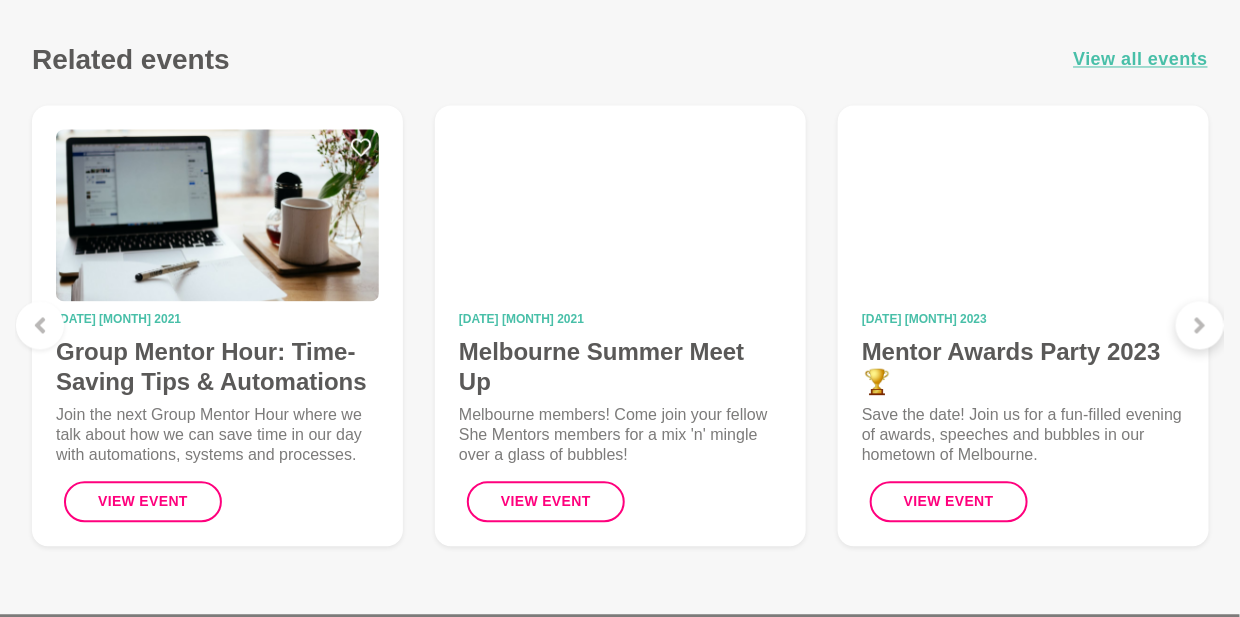 click at bounding box center [1200, 326] 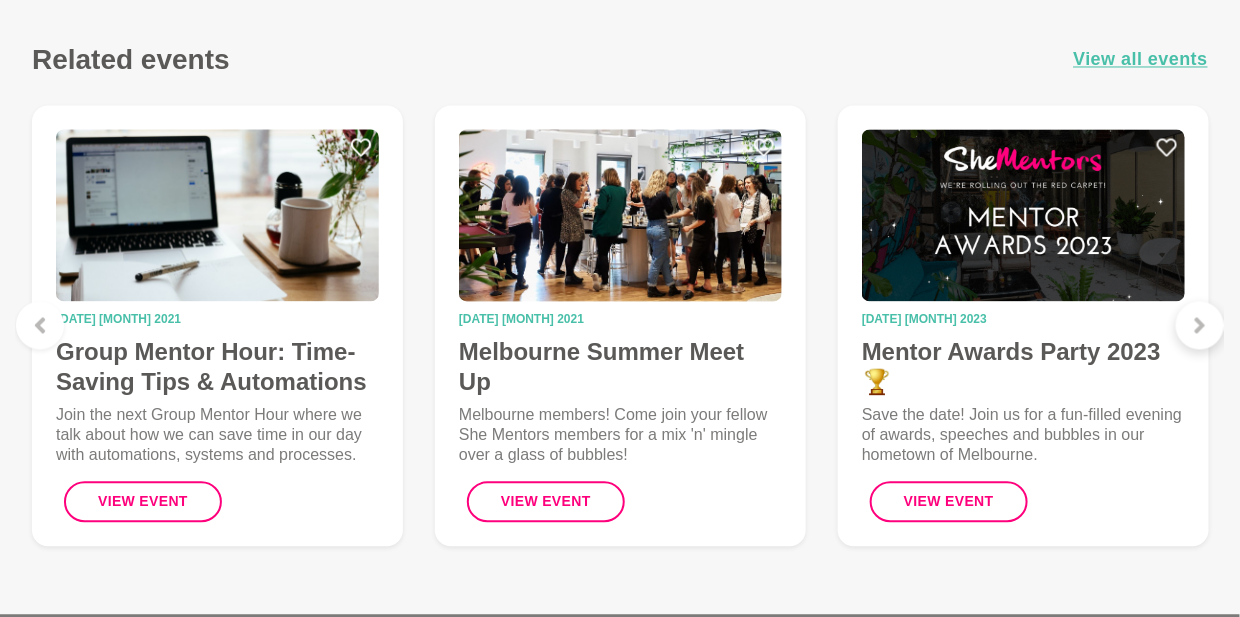click at bounding box center (1200, 326) 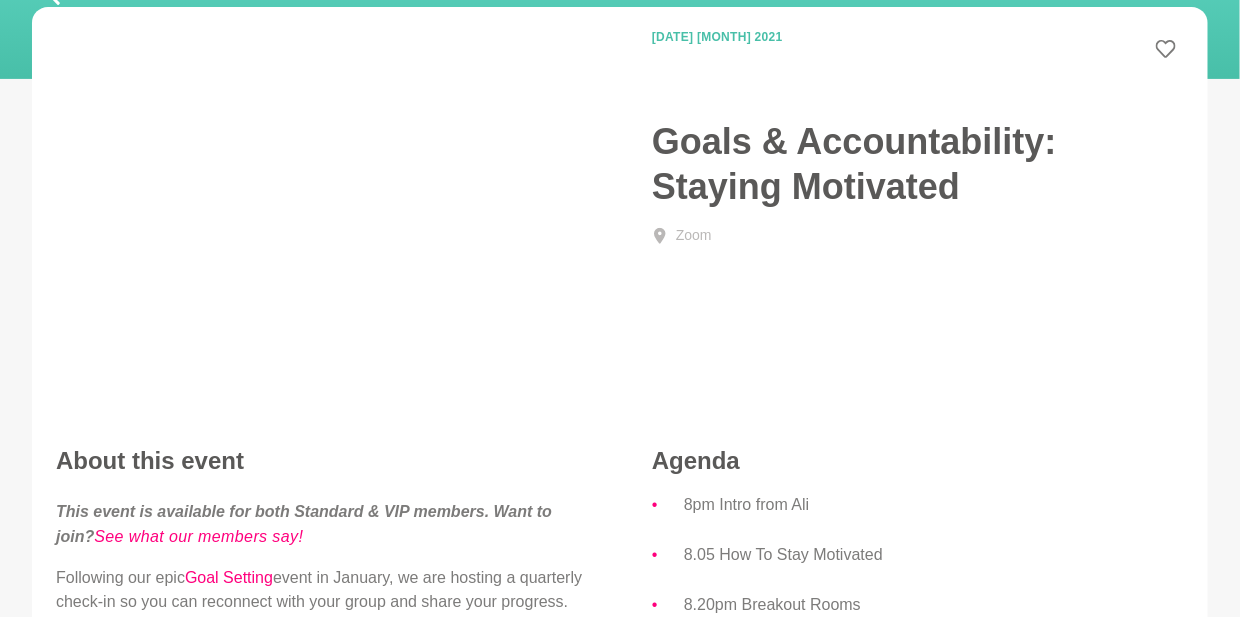 scroll, scrollTop: 0, scrollLeft: 0, axis: both 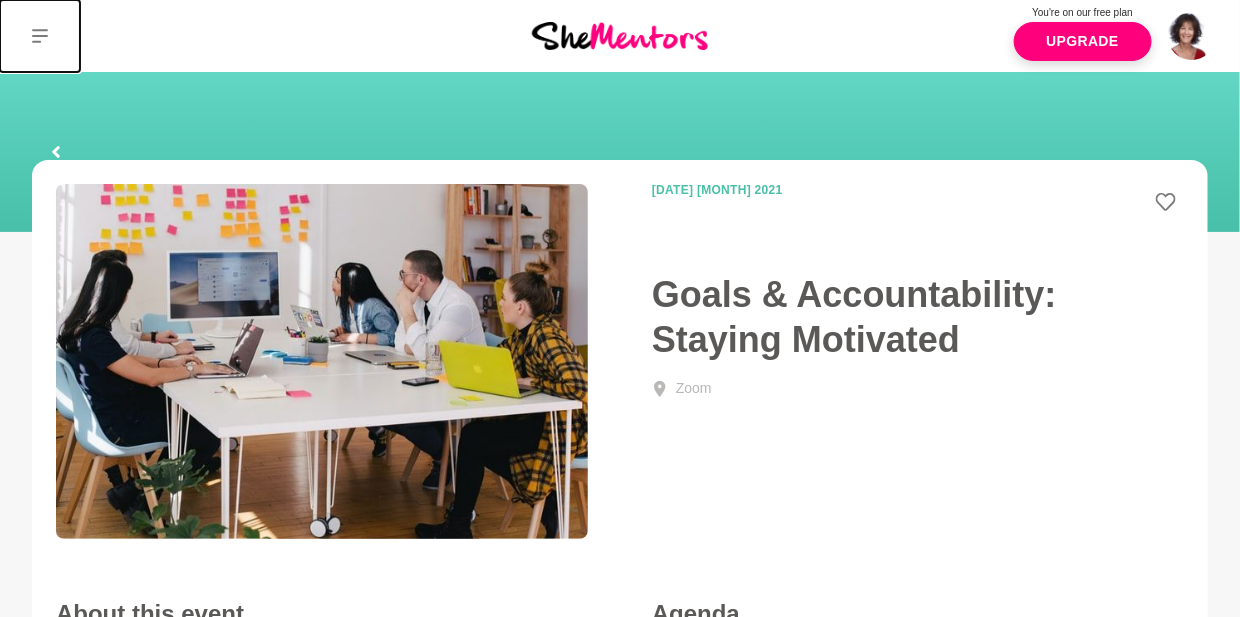 click at bounding box center [40, 36] 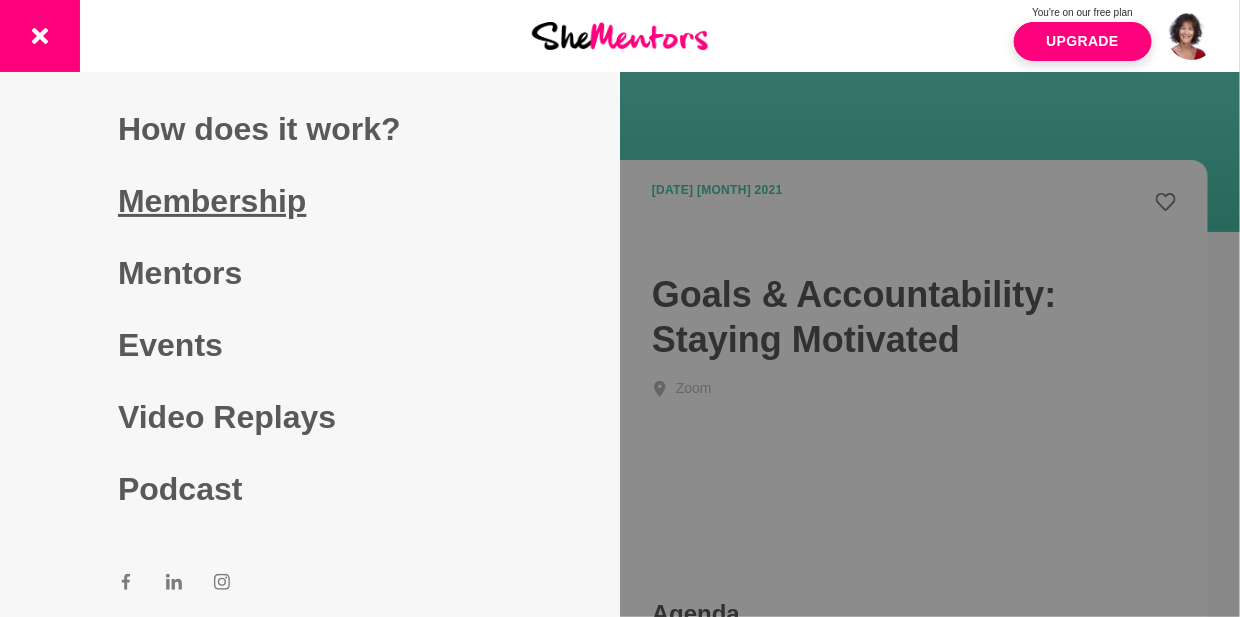 click on "Membership" at bounding box center (310, 201) 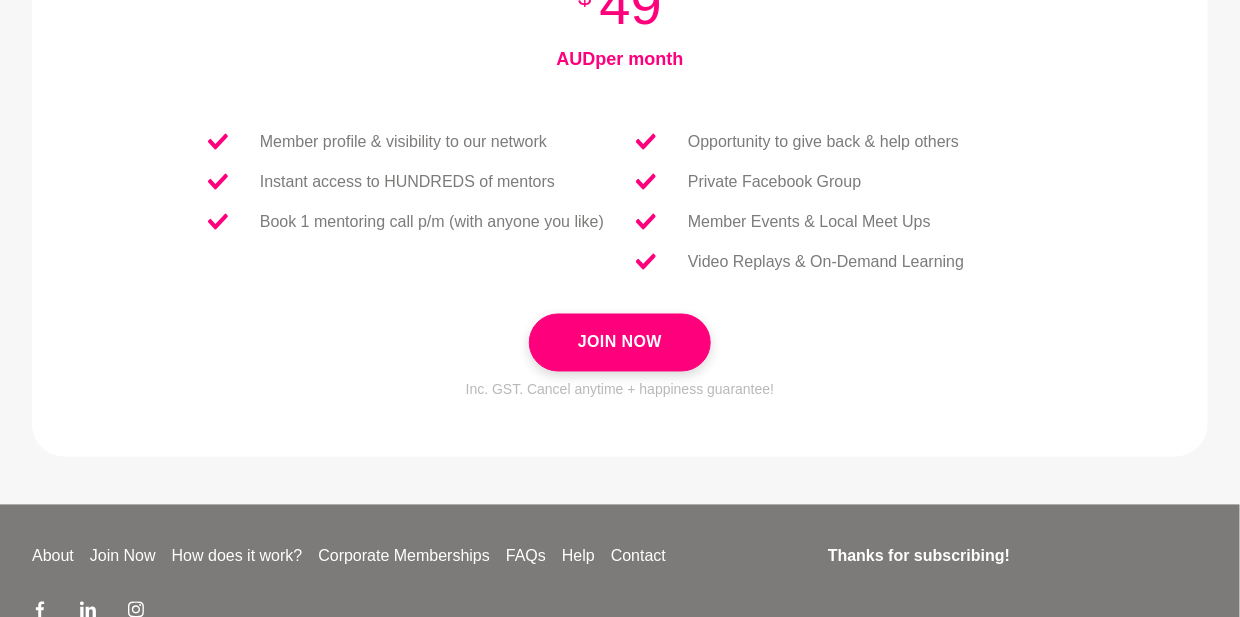 scroll, scrollTop: 1026, scrollLeft: 0, axis: vertical 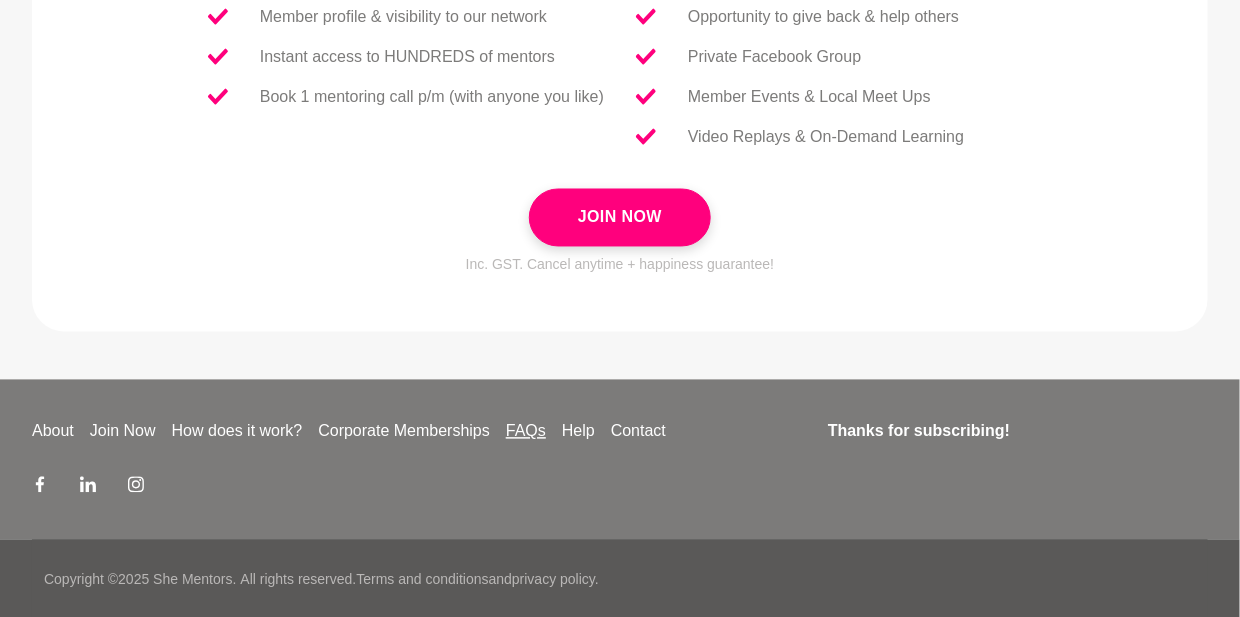click on "FAQs" at bounding box center (526, 432) 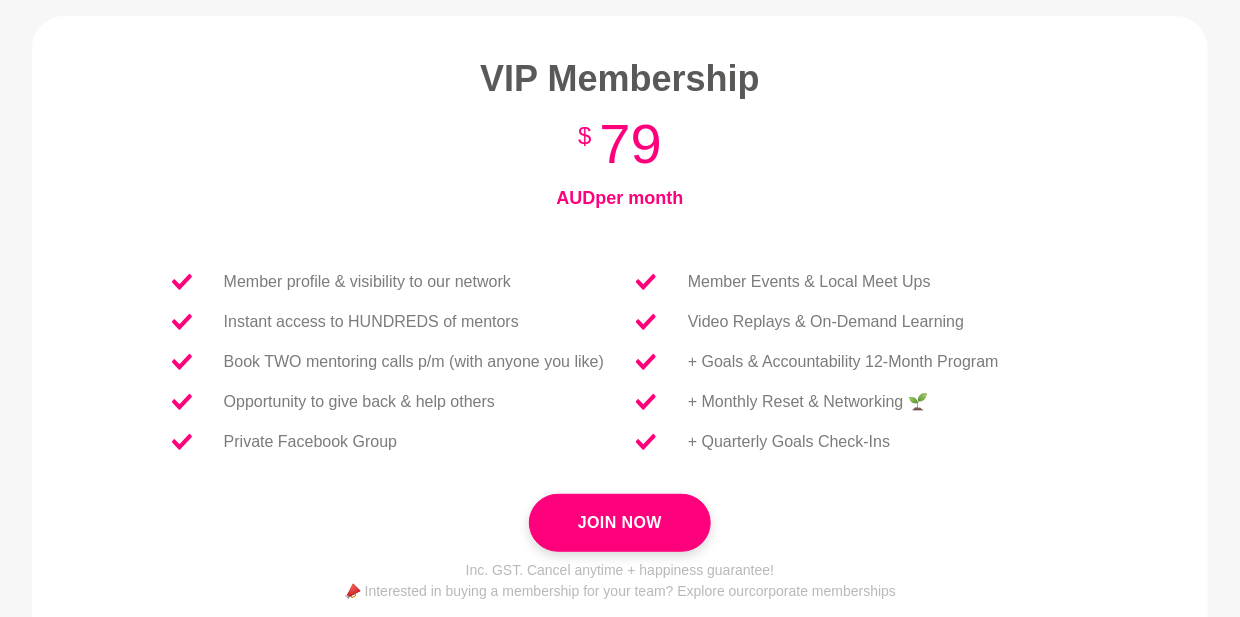 scroll, scrollTop: 77, scrollLeft: 0, axis: vertical 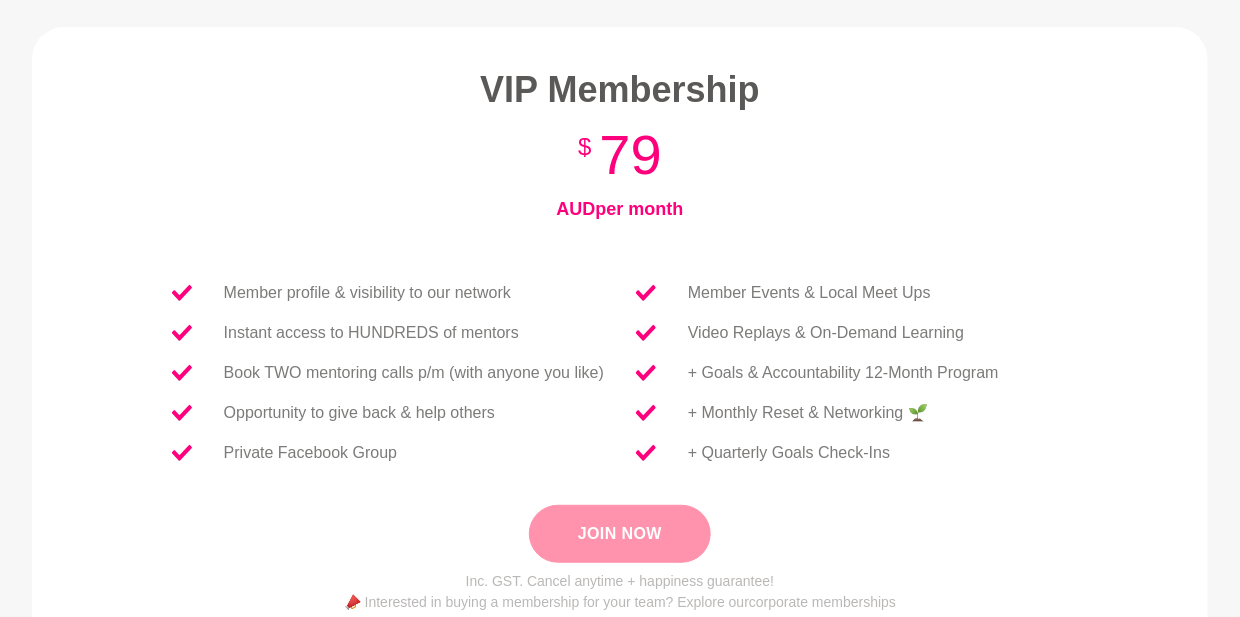 click on "Join Now" at bounding box center [620, 534] 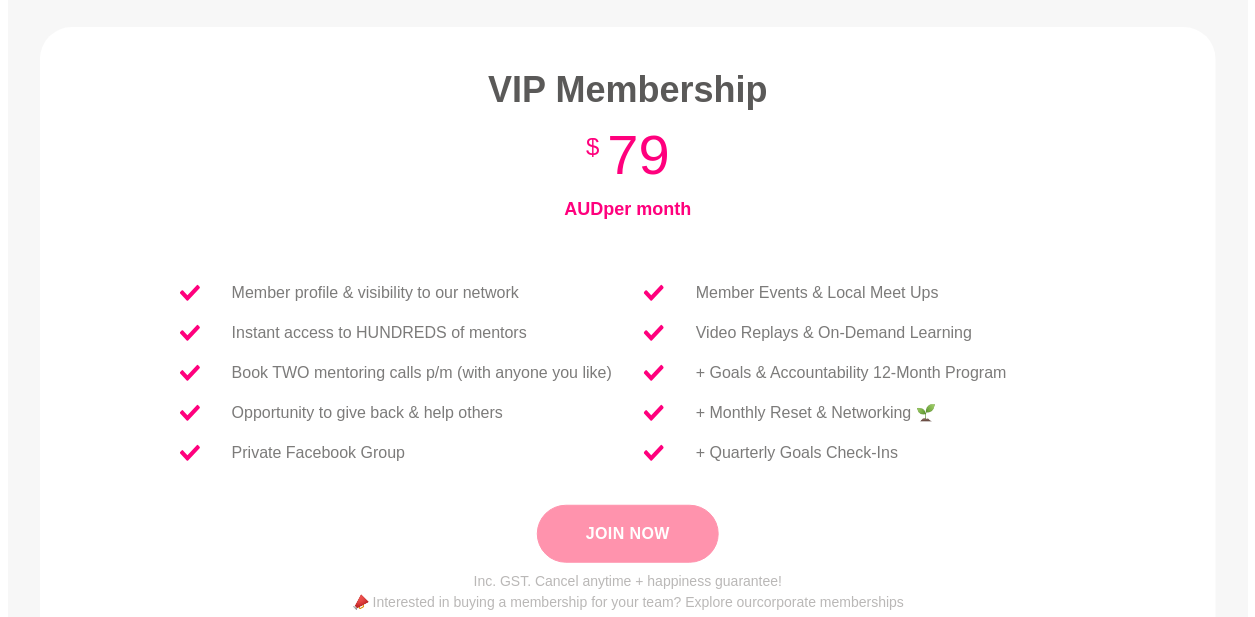 scroll, scrollTop: 0, scrollLeft: 0, axis: both 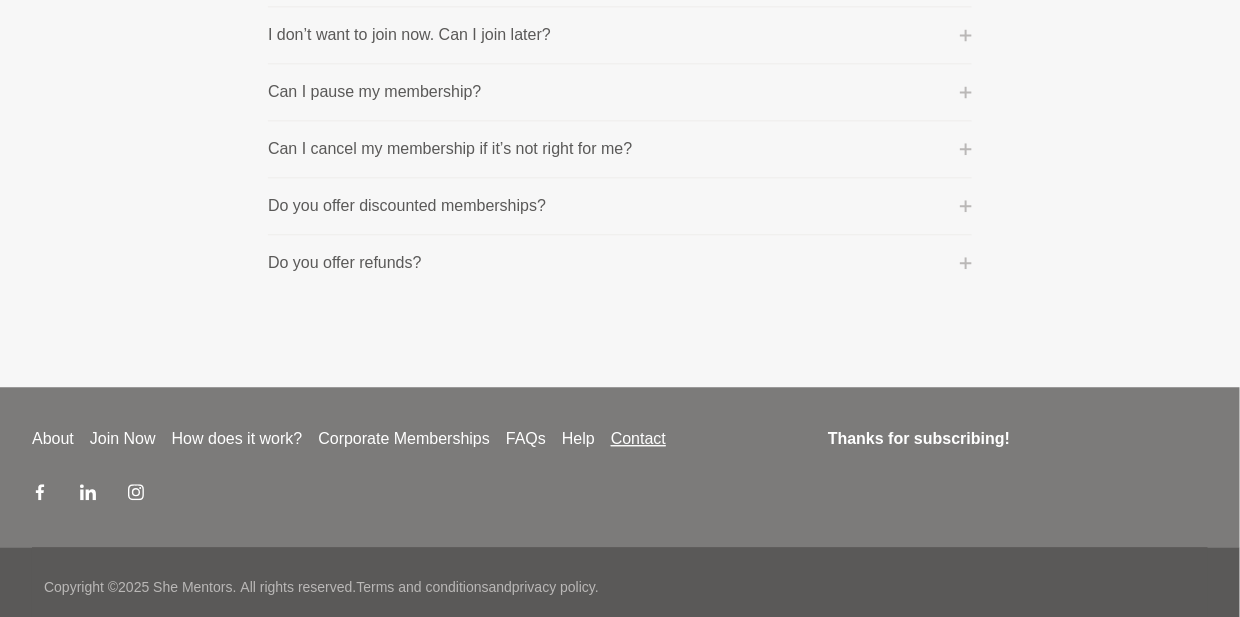 click on "Contact" at bounding box center (638, 439) 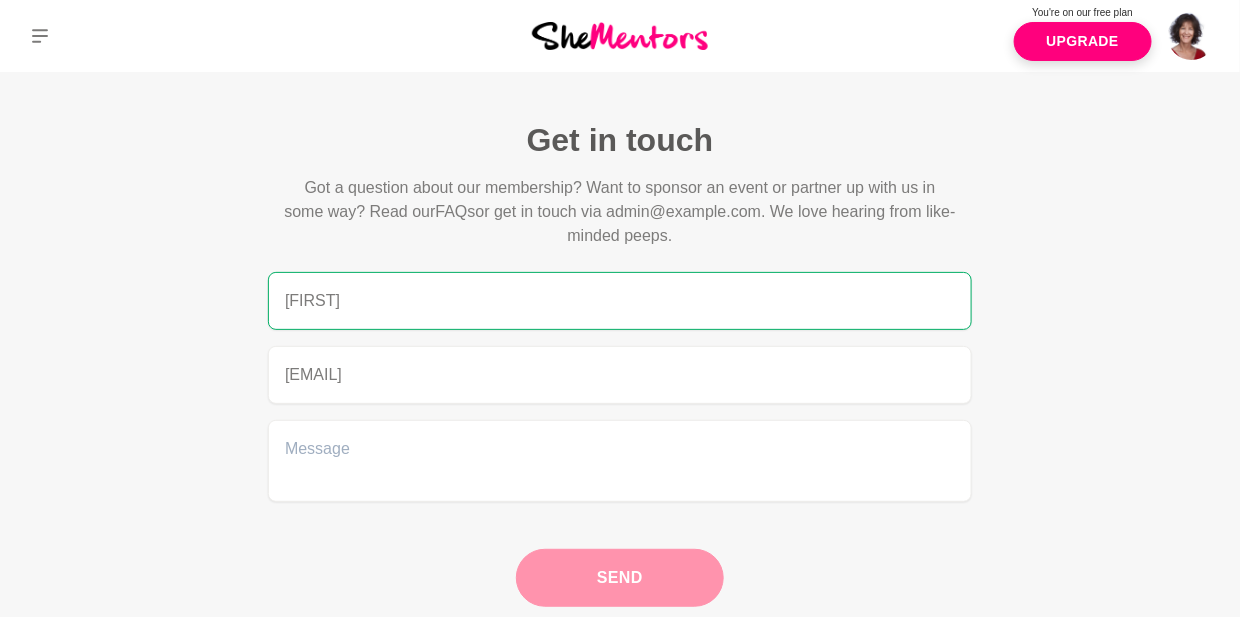 click on "Get in touch Got a question about our membership? Want to sponsor an event or partner up with us in some way? Read our FAQs or get in touch via admin@example.com. We love hearing from like-minded peeps. [FIRST] [LAST] [EMAIL] Send" at bounding box center (620, 363) 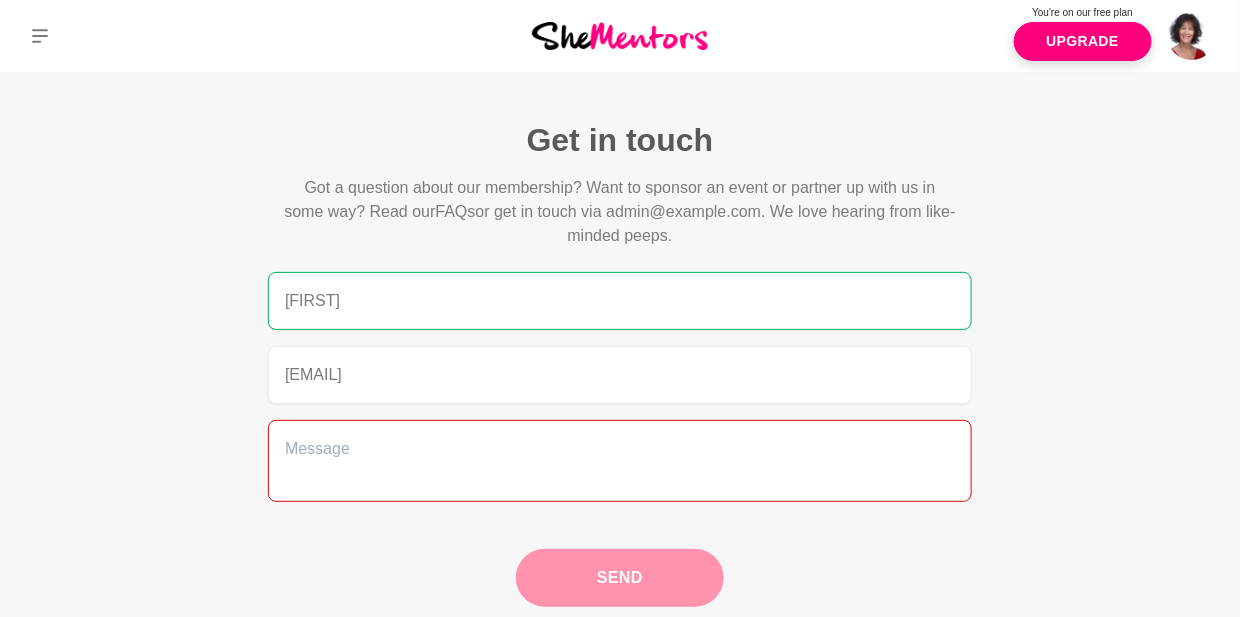 click at bounding box center (620, 461) 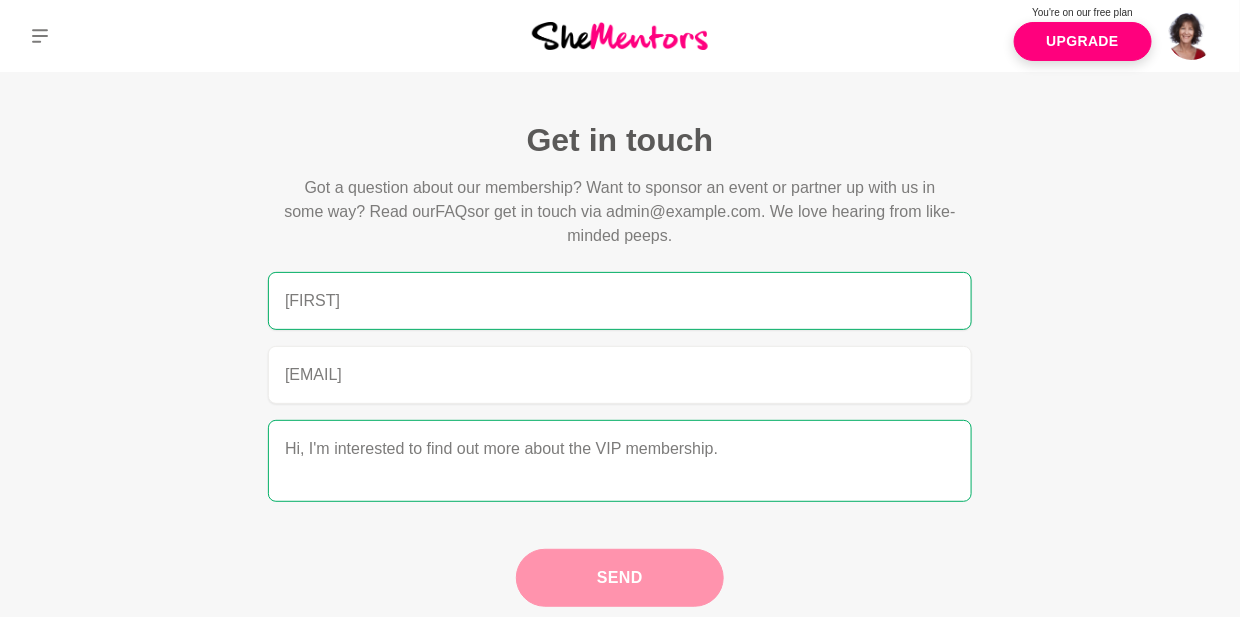 click on "Hi, I'm interested to find out more about the VIP membership." at bounding box center (620, 461) 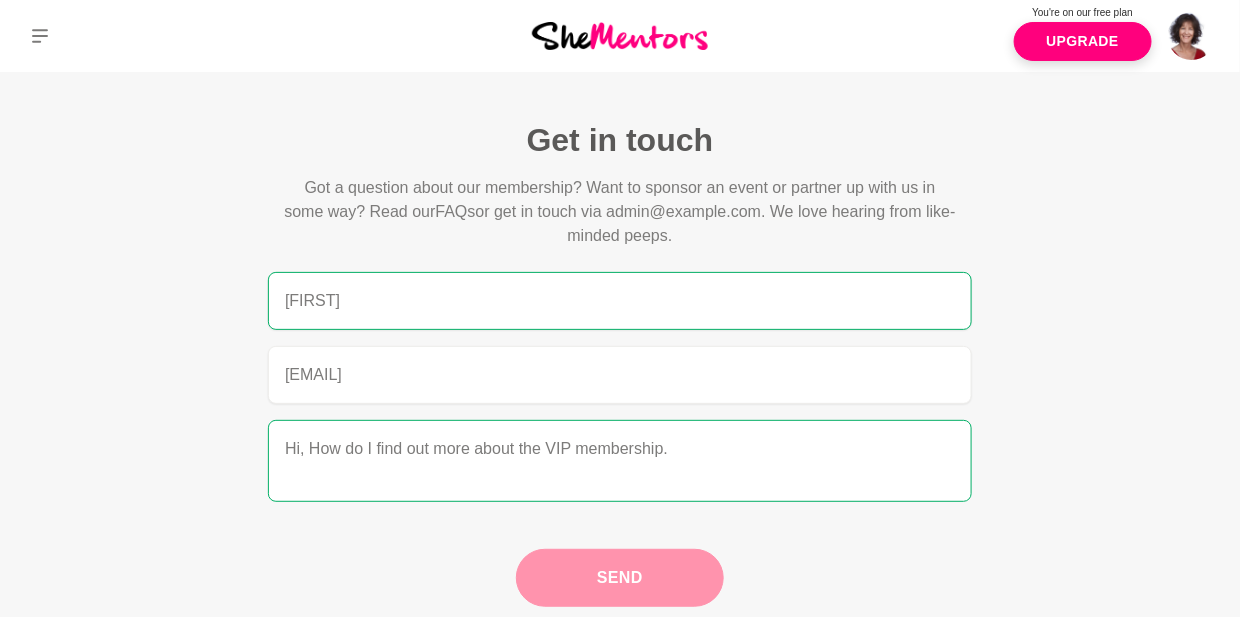 click on "Hi, How do I find out more about the VIP membership." at bounding box center (620, 461) 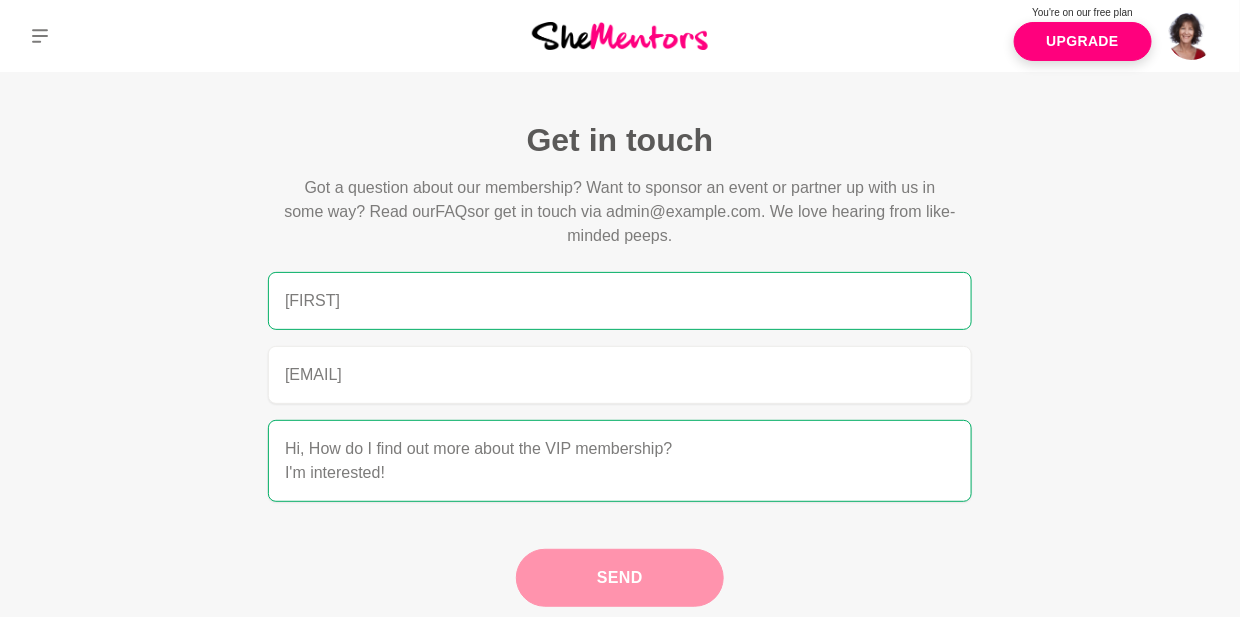 type on "Hi, How do I find out more about the VIP membership?
I'm interested!" 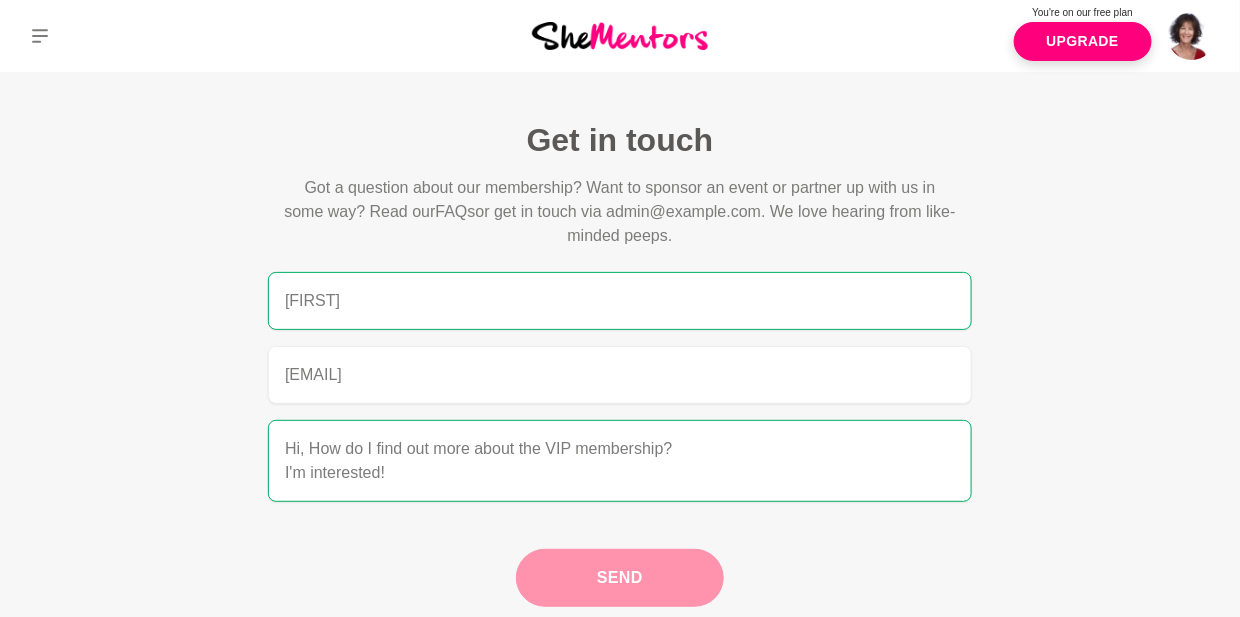 type on "[FIRST] [LAST]" 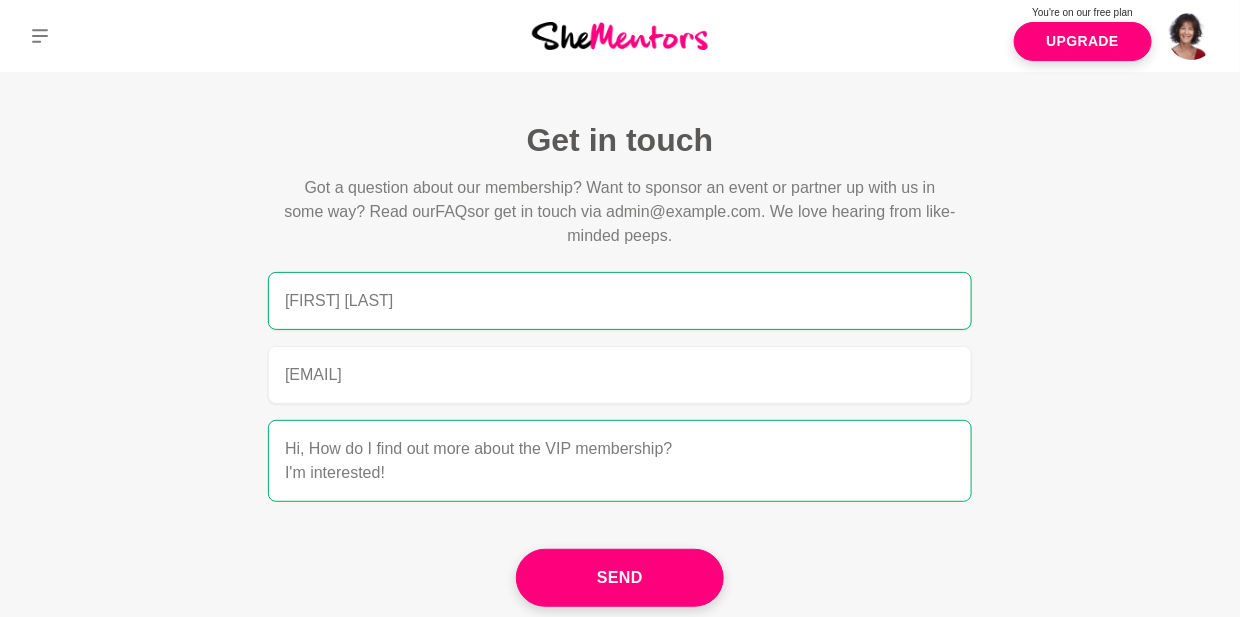 scroll, scrollTop: 23, scrollLeft: 0, axis: vertical 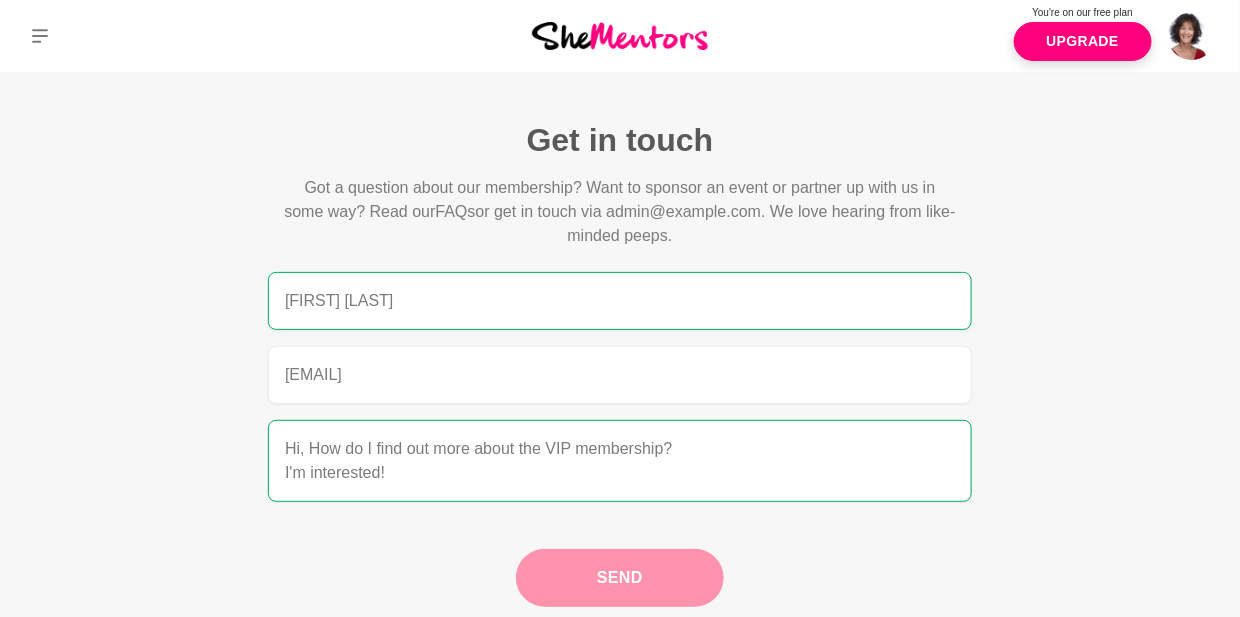 click on "Send" at bounding box center (620, 578) 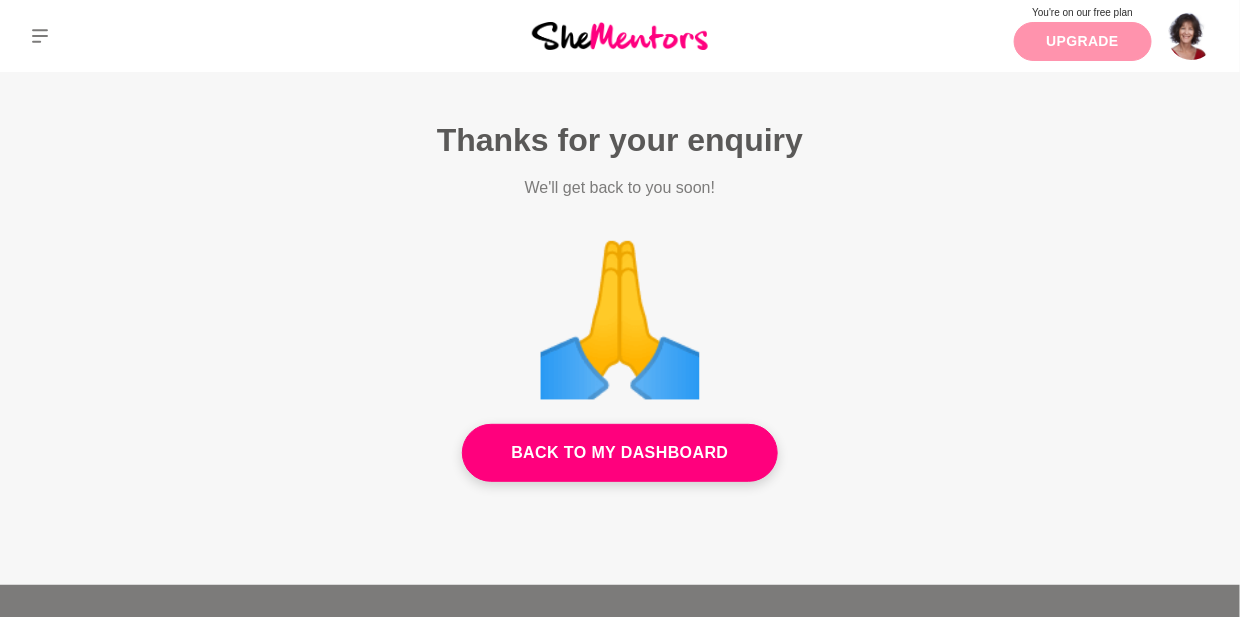 click on "Upgrade" at bounding box center [1083, 41] 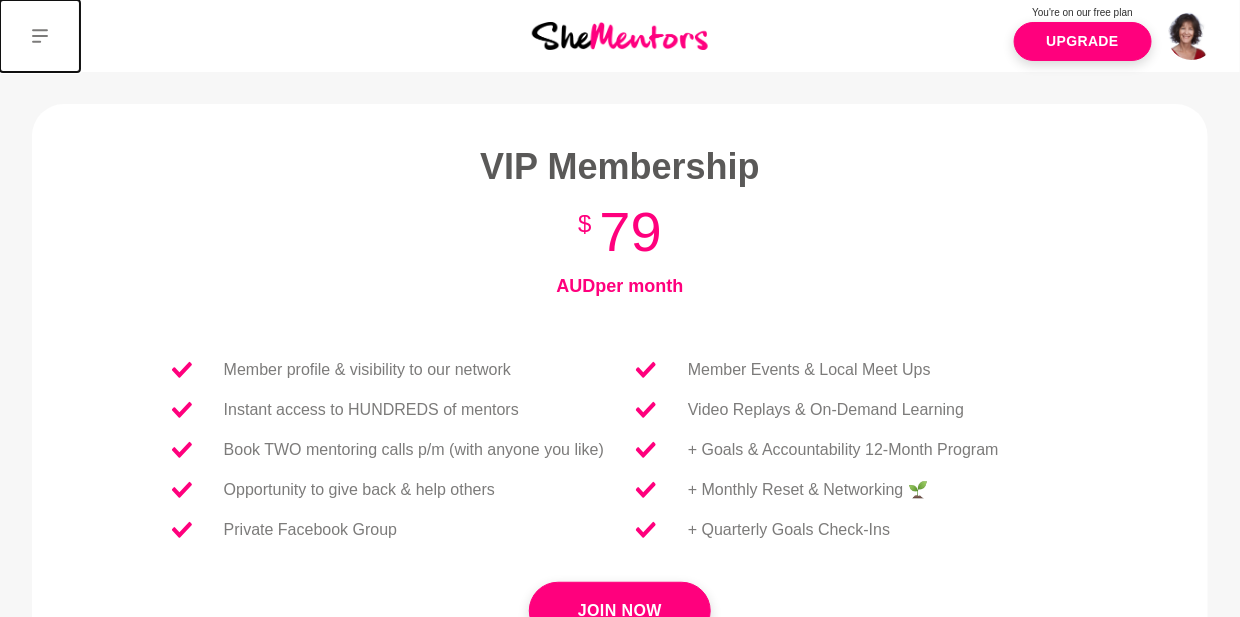 click at bounding box center (40, 36) 